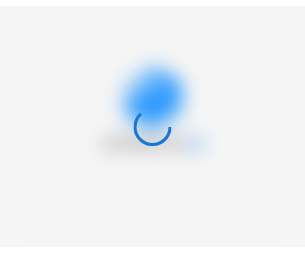 scroll, scrollTop: 0, scrollLeft: 0, axis: both 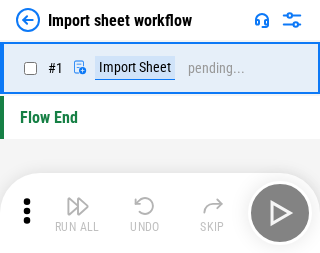 click at bounding box center [78, 206] 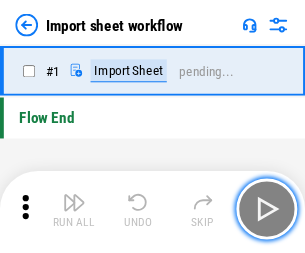 scroll, scrollTop: 7, scrollLeft: 0, axis: vertical 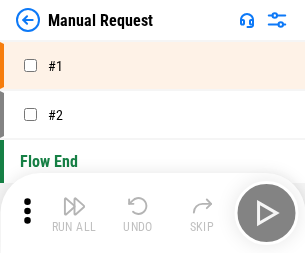 click at bounding box center [74, 206] 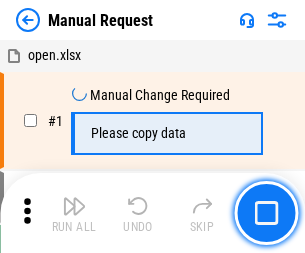 scroll, scrollTop: 68, scrollLeft: 0, axis: vertical 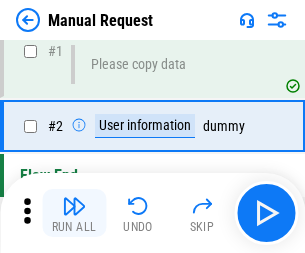 click at bounding box center (74, 206) 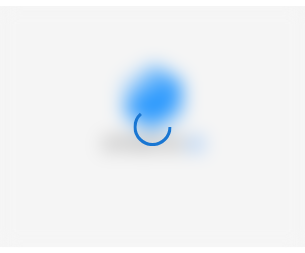 scroll, scrollTop: 0, scrollLeft: 0, axis: both 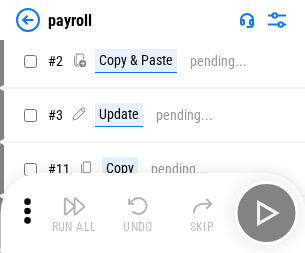 click at bounding box center (74, 206) 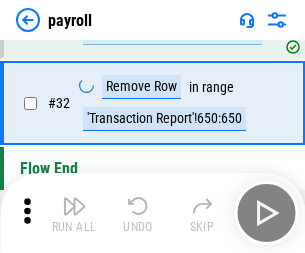 scroll, scrollTop: 247, scrollLeft: 0, axis: vertical 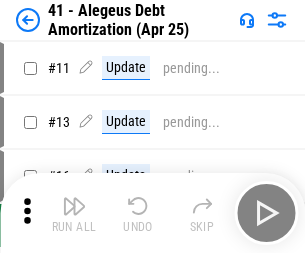 click at bounding box center (74, 206) 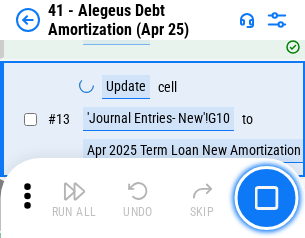 scroll, scrollTop: 247, scrollLeft: 0, axis: vertical 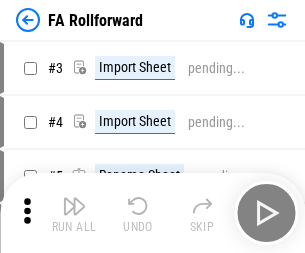click at bounding box center (74, 206) 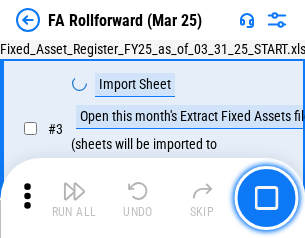 scroll, scrollTop: 184, scrollLeft: 0, axis: vertical 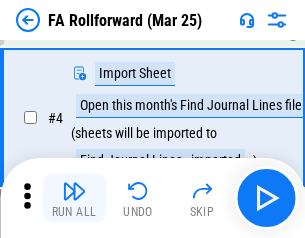 click at bounding box center (74, 191) 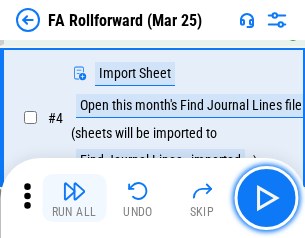 scroll, scrollTop: 313, scrollLeft: 0, axis: vertical 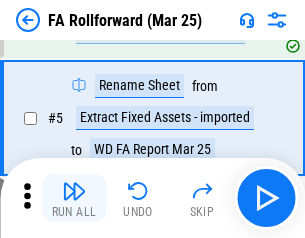 click at bounding box center (74, 191) 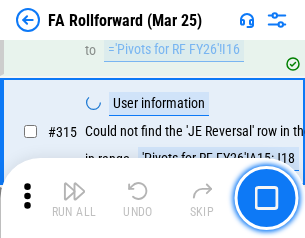 scroll, scrollTop: 9517, scrollLeft: 0, axis: vertical 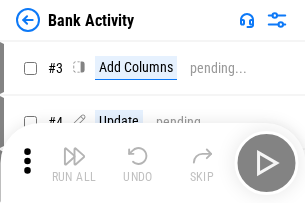 click at bounding box center [74, 156] 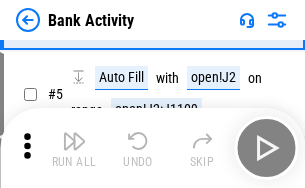 scroll, scrollTop: 106, scrollLeft: 0, axis: vertical 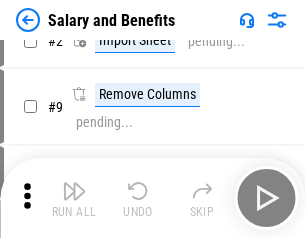 click at bounding box center [74, 191] 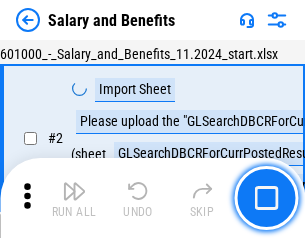 scroll, scrollTop: 145, scrollLeft: 0, axis: vertical 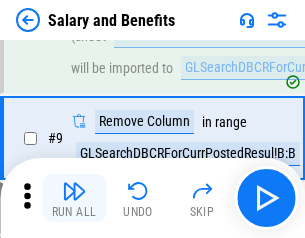 click at bounding box center (74, 191) 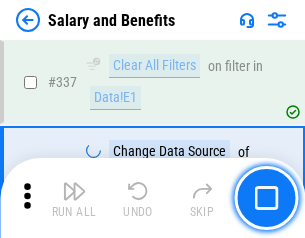 scroll, scrollTop: 9364, scrollLeft: 0, axis: vertical 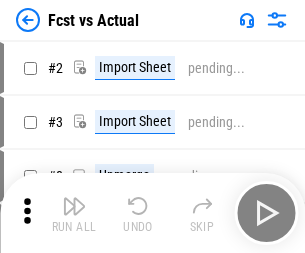 click at bounding box center (74, 206) 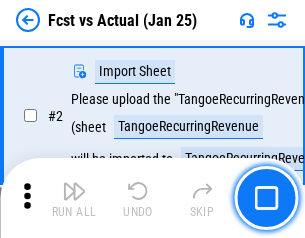 scroll, scrollTop: 187, scrollLeft: 0, axis: vertical 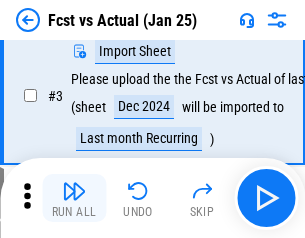 click at bounding box center (74, 191) 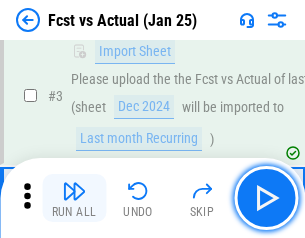 scroll, scrollTop: 300, scrollLeft: 0, axis: vertical 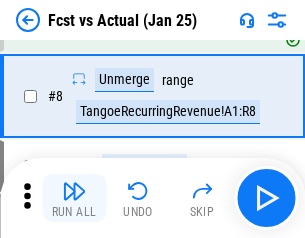 click at bounding box center (74, 191) 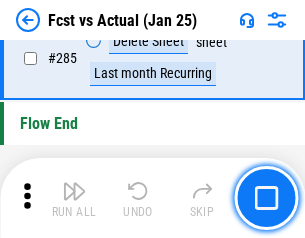 scroll, scrollTop: 9465, scrollLeft: 0, axis: vertical 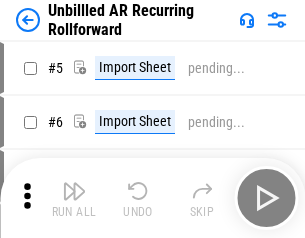 click at bounding box center [74, 191] 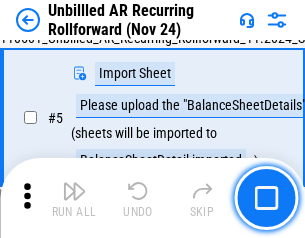 scroll, scrollTop: 188, scrollLeft: 0, axis: vertical 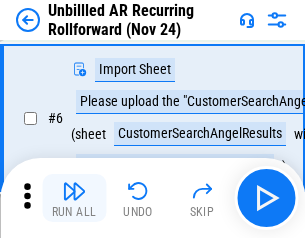 click at bounding box center (74, 191) 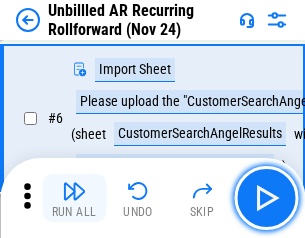 scroll, scrollTop: 322, scrollLeft: 0, axis: vertical 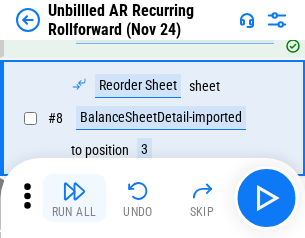 click at bounding box center (74, 191) 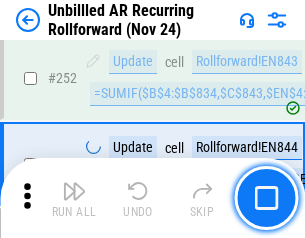 scroll, scrollTop: 6793, scrollLeft: 0, axis: vertical 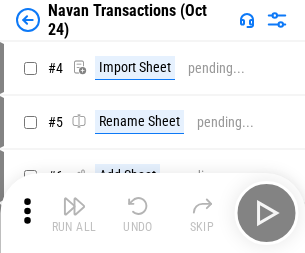 click at bounding box center (74, 206) 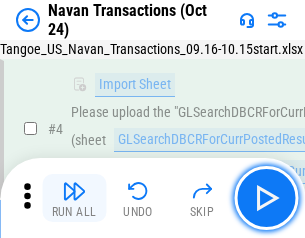 scroll, scrollTop: 172, scrollLeft: 0, axis: vertical 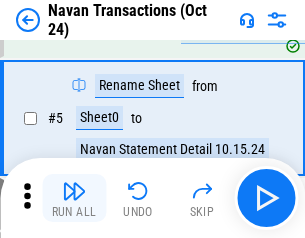 click at bounding box center (74, 191) 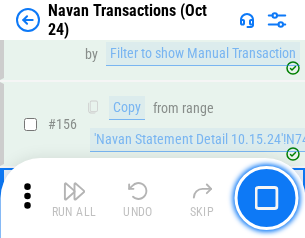 scroll, scrollTop: 6484, scrollLeft: 0, axis: vertical 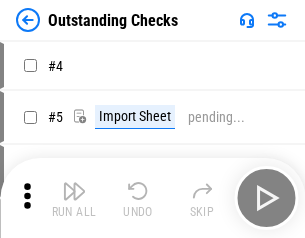 click at bounding box center [74, 191] 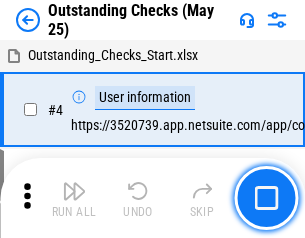 scroll, scrollTop: 209, scrollLeft: 0, axis: vertical 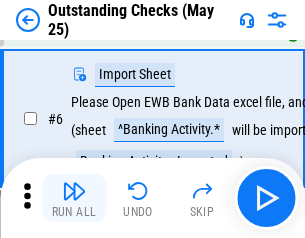click at bounding box center (74, 191) 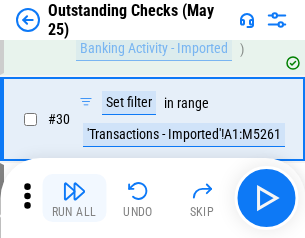 click at bounding box center (74, 191) 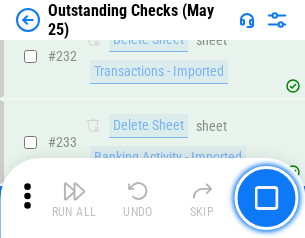 scroll, scrollTop: 6073, scrollLeft: 0, axis: vertical 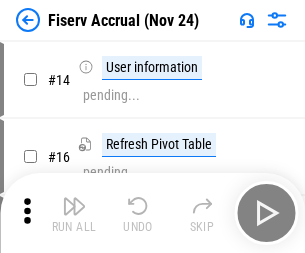 click at bounding box center [74, 206] 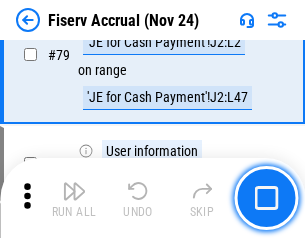 scroll, scrollTop: 2628, scrollLeft: 0, axis: vertical 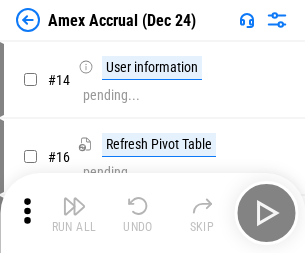 click at bounding box center [74, 206] 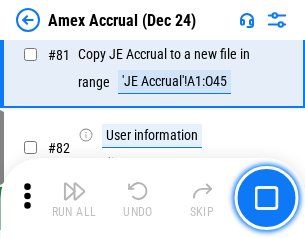 scroll, scrollTop: 2596, scrollLeft: 0, axis: vertical 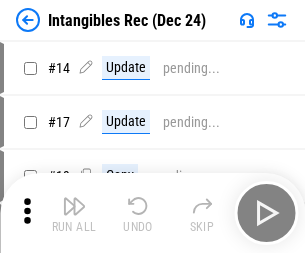 click at bounding box center [74, 206] 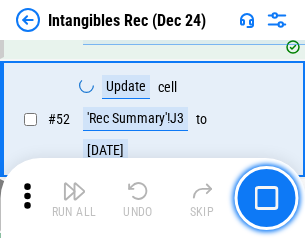 scroll, scrollTop: 779, scrollLeft: 0, axis: vertical 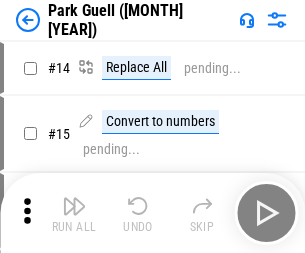 click at bounding box center [74, 206] 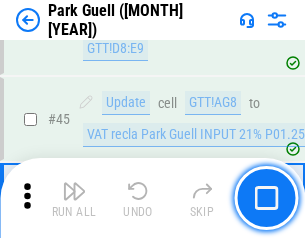scroll, scrollTop: 2501, scrollLeft: 0, axis: vertical 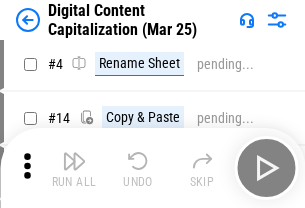 click at bounding box center [74, 161] 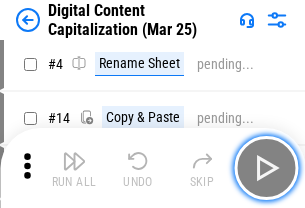 scroll, scrollTop: 187, scrollLeft: 0, axis: vertical 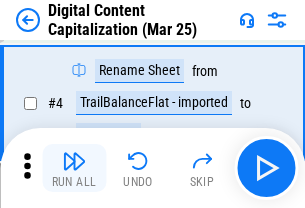 click at bounding box center (74, 161) 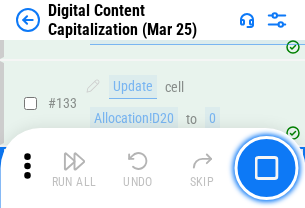 scroll, scrollTop: 2121, scrollLeft: 0, axis: vertical 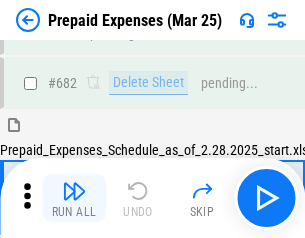 click at bounding box center (74, 191) 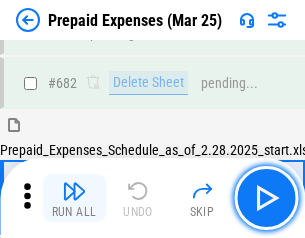scroll, scrollTop: 5499, scrollLeft: 0, axis: vertical 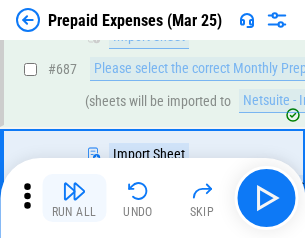 click at bounding box center [74, 191] 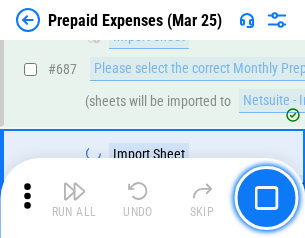 scroll, scrollTop: 5601, scrollLeft: 0, axis: vertical 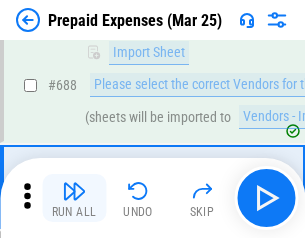 click at bounding box center (74, 191) 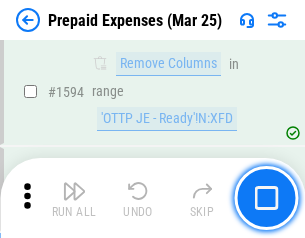 scroll, scrollTop: 19472, scrollLeft: 0, axis: vertical 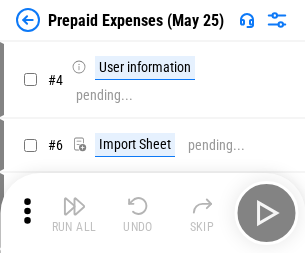 click at bounding box center (74, 206) 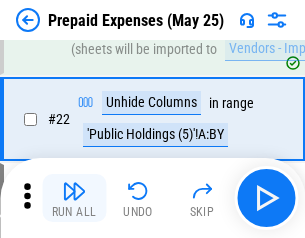 click at bounding box center [74, 191] 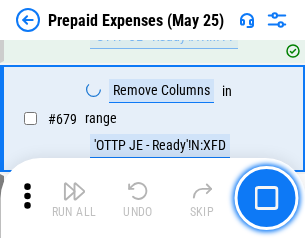 scroll, scrollTop: 6964, scrollLeft: 0, axis: vertical 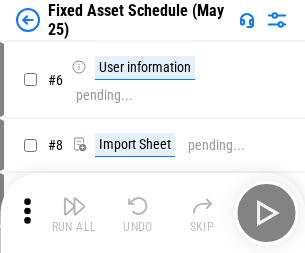 click at bounding box center (74, 206) 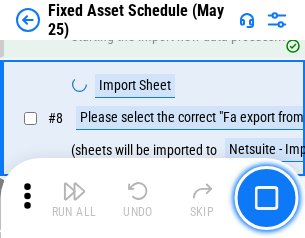 scroll, scrollTop: 210, scrollLeft: 0, axis: vertical 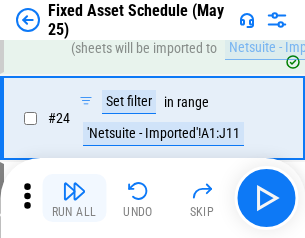 click at bounding box center (74, 191) 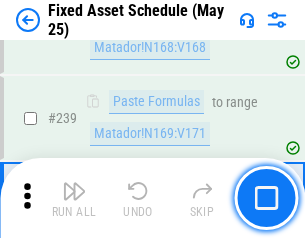 scroll, scrollTop: 6195, scrollLeft: 0, axis: vertical 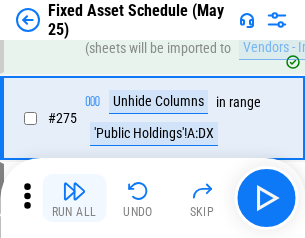 click at bounding box center (74, 191) 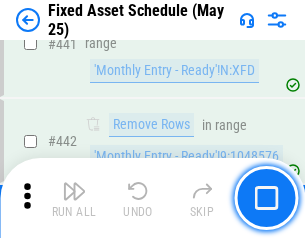 scroll, scrollTop: 8940, scrollLeft: 0, axis: vertical 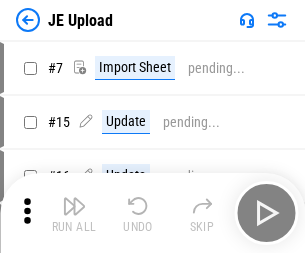 click at bounding box center [74, 206] 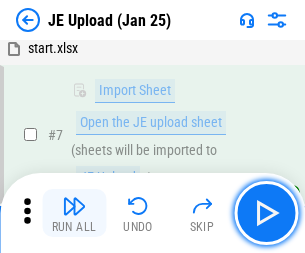 scroll, scrollTop: 145, scrollLeft: 0, axis: vertical 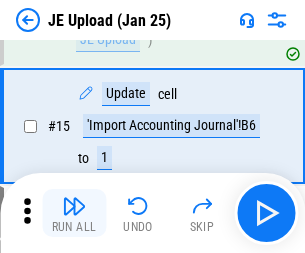click at bounding box center (74, 206) 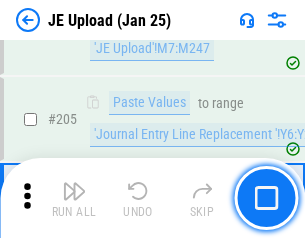 scroll, scrollTop: 4826, scrollLeft: 0, axis: vertical 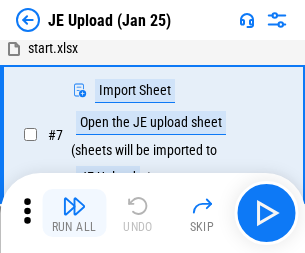 click at bounding box center [74, 206] 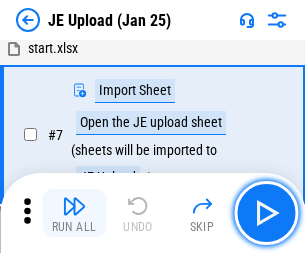 scroll, scrollTop: 145, scrollLeft: 0, axis: vertical 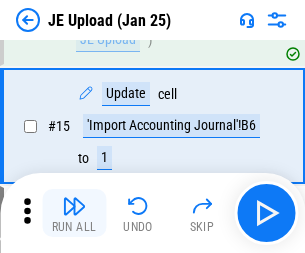click at bounding box center (74, 206) 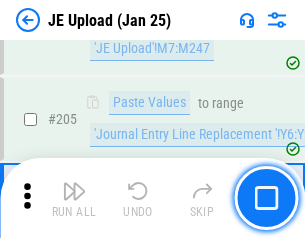 scroll, scrollTop: 4826, scrollLeft: 0, axis: vertical 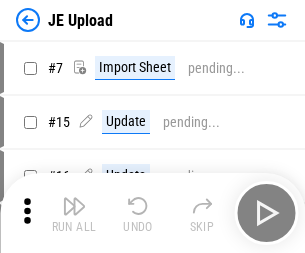 click at bounding box center [74, 206] 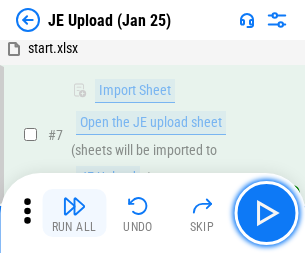 scroll, scrollTop: 145, scrollLeft: 0, axis: vertical 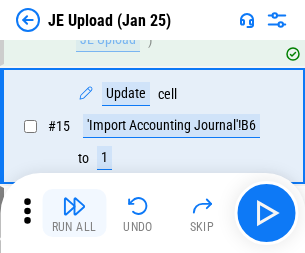 click at bounding box center [74, 206] 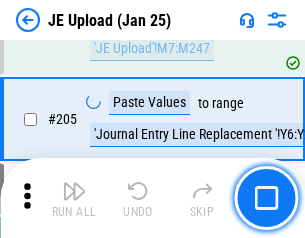 scroll, scrollTop: 4826, scrollLeft: 0, axis: vertical 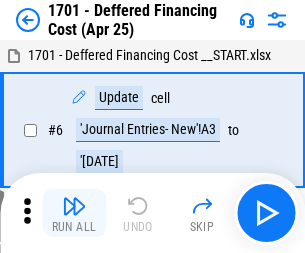 click at bounding box center [74, 206] 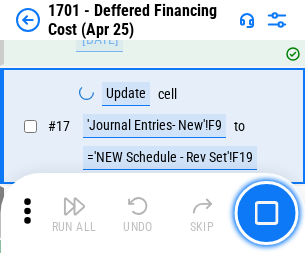 scroll, scrollTop: 240, scrollLeft: 0, axis: vertical 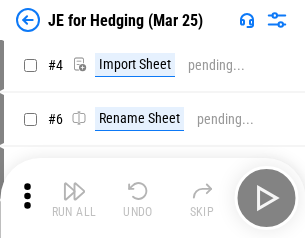 click at bounding box center (74, 191) 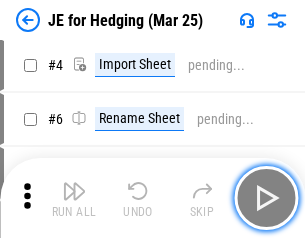 scroll, scrollTop: 113, scrollLeft: 0, axis: vertical 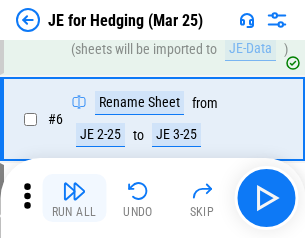 click at bounding box center (74, 191) 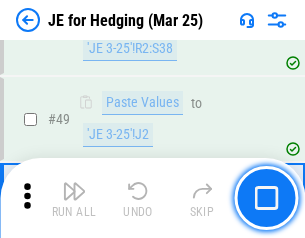scroll, scrollTop: 1295, scrollLeft: 0, axis: vertical 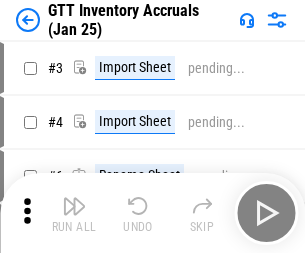 click at bounding box center [74, 206] 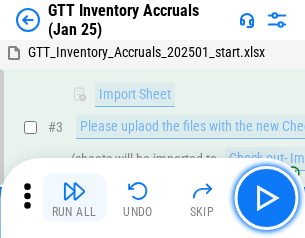 scroll, scrollTop: 129, scrollLeft: 0, axis: vertical 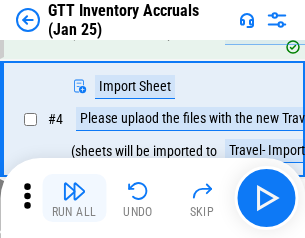 click at bounding box center [74, 191] 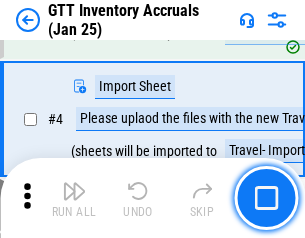 scroll, scrollTop: 231, scrollLeft: 0, axis: vertical 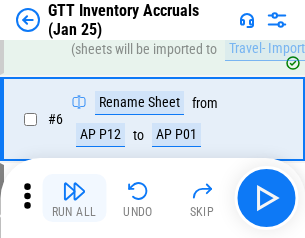 click at bounding box center (74, 191) 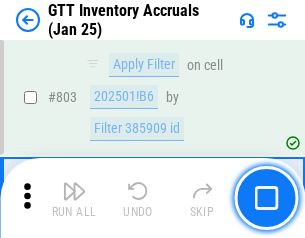 scroll, scrollTop: 15180, scrollLeft: 0, axis: vertical 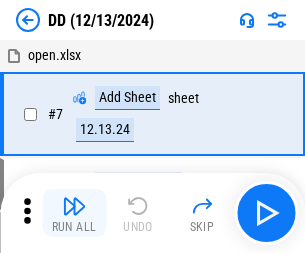 click at bounding box center (74, 206) 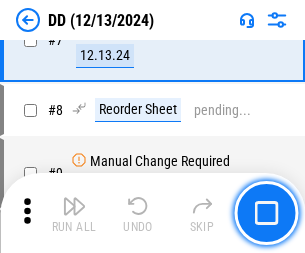 scroll, scrollTop: 193, scrollLeft: 0, axis: vertical 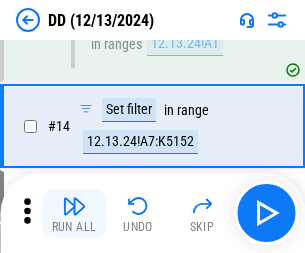 click at bounding box center [74, 206] 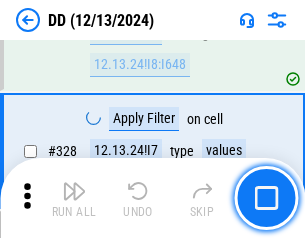scroll, scrollTop: 8948, scrollLeft: 0, axis: vertical 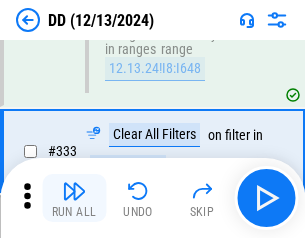 click at bounding box center (74, 191) 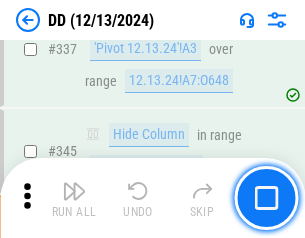 scroll, scrollTop: 9572, scrollLeft: 0, axis: vertical 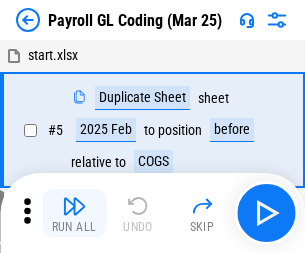 click at bounding box center [74, 206] 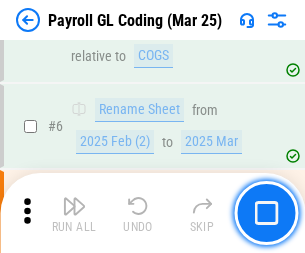 scroll, scrollTop: 240, scrollLeft: 0, axis: vertical 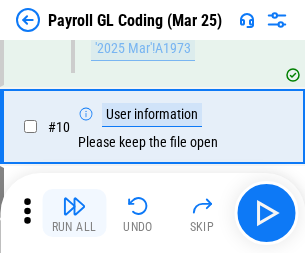 click at bounding box center (74, 206) 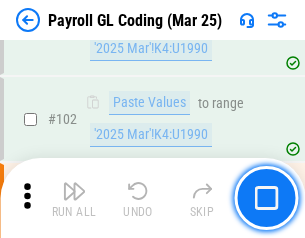 scroll, scrollTop: 4692, scrollLeft: 0, axis: vertical 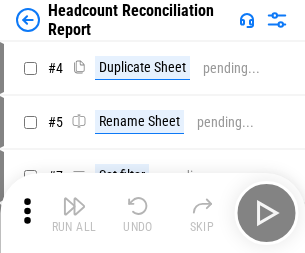 click at bounding box center (74, 206) 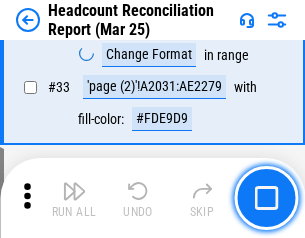scroll, scrollTop: 1841, scrollLeft: 0, axis: vertical 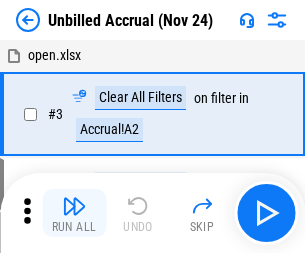 click at bounding box center [74, 206] 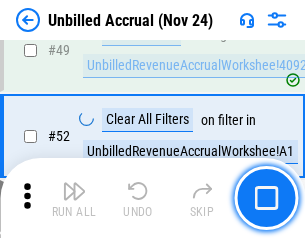 scroll, scrollTop: 1814, scrollLeft: 0, axis: vertical 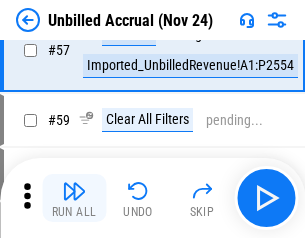 click at bounding box center [74, 191] 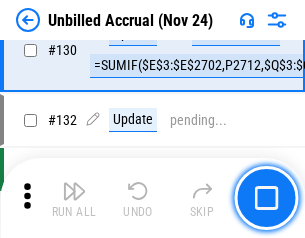 scroll, scrollTop: 5957, scrollLeft: 0, axis: vertical 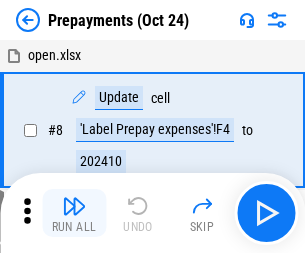 click at bounding box center [74, 206] 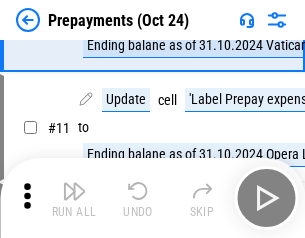 scroll, scrollTop: 125, scrollLeft: 0, axis: vertical 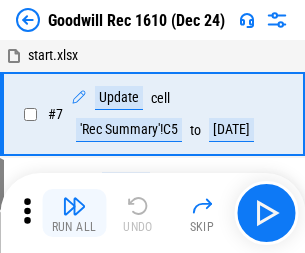 click at bounding box center (74, 206) 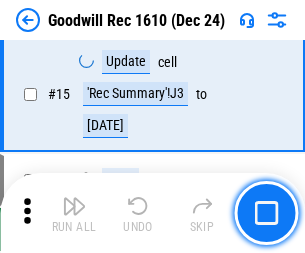 scroll, scrollTop: 342, scrollLeft: 0, axis: vertical 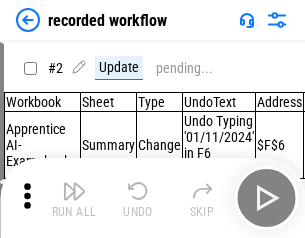 click at bounding box center (74, 191) 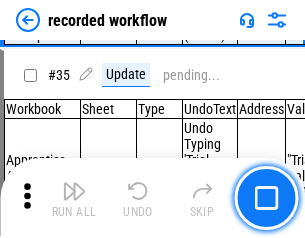 scroll, scrollTop: 6251, scrollLeft: 0, axis: vertical 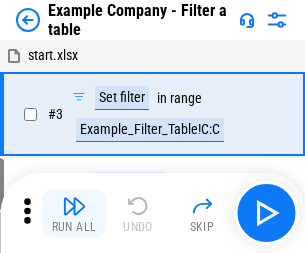 click at bounding box center (74, 206) 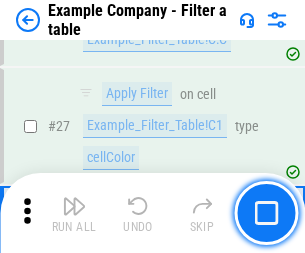 scroll, scrollTop: 1830, scrollLeft: 0, axis: vertical 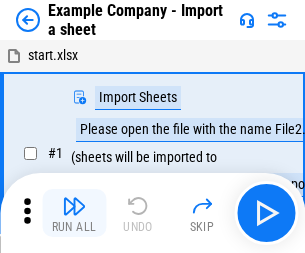 click at bounding box center (74, 206) 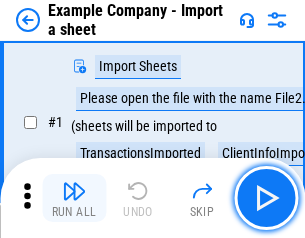 scroll, scrollTop: 168, scrollLeft: 0, axis: vertical 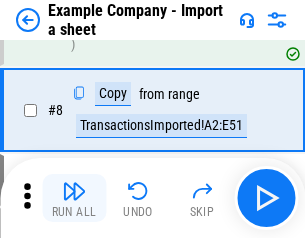 click at bounding box center (74, 191) 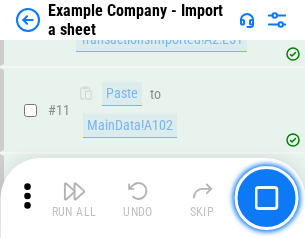 scroll, scrollTop: 442, scrollLeft: 0, axis: vertical 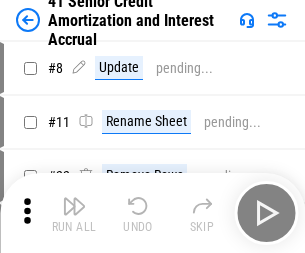click at bounding box center (74, 206) 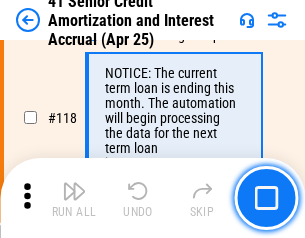 scroll, scrollTop: 1887, scrollLeft: 0, axis: vertical 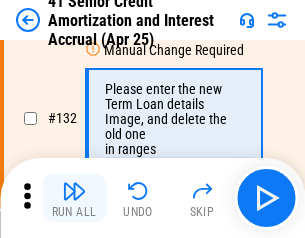 click at bounding box center (74, 191) 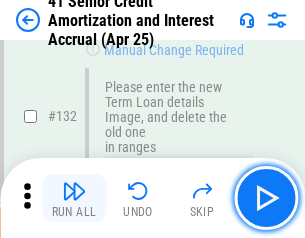 scroll, scrollTop: 2090, scrollLeft: 0, axis: vertical 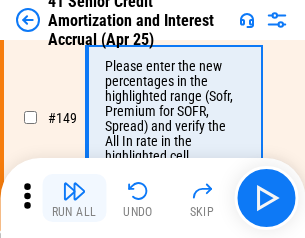 click at bounding box center [74, 191] 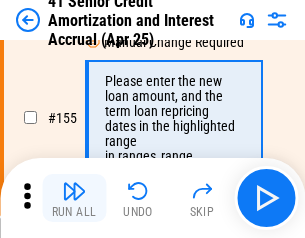 click at bounding box center [74, 191] 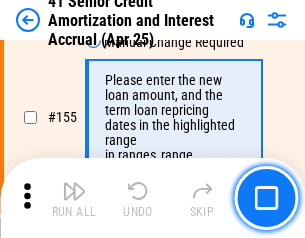 scroll, scrollTop: 2438, scrollLeft: 0, axis: vertical 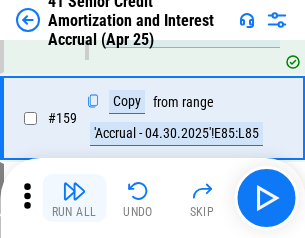 click at bounding box center [74, 191] 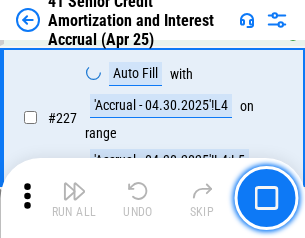 scroll, scrollTop: 4479, scrollLeft: 0, axis: vertical 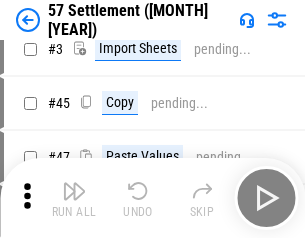 click at bounding box center [74, 191] 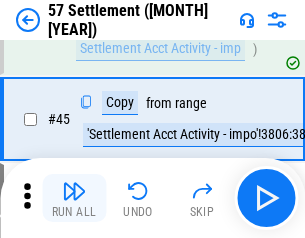 click at bounding box center (74, 191) 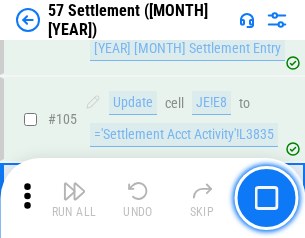 scroll, scrollTop: 1263, scrollLeft: 0, axis: vertical 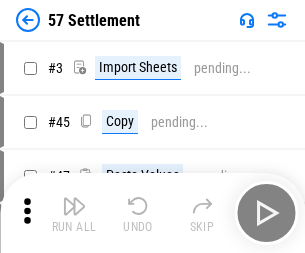 click at bounding box center (74, 206) 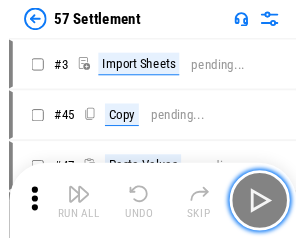 scroll, scrollTop: 19, scrollLeft: 0, axis: vertical 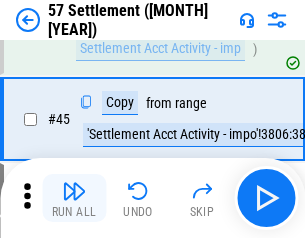 click at bounding box center [74, 191] 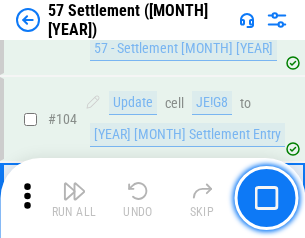 scroll, scrollTop: 1263, scrollLeft: 0, axis: vertical 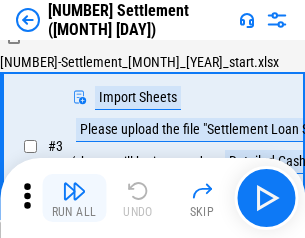 click at bounding box center (74, 191) 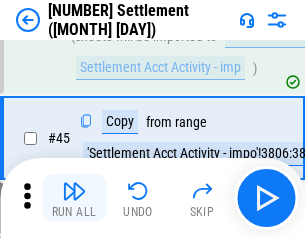 click at bounding box center (74, 191) 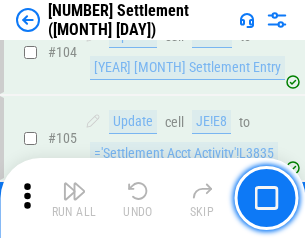 scroll, scrollTop: 1263, scrollLeft: 0, axis: vertical 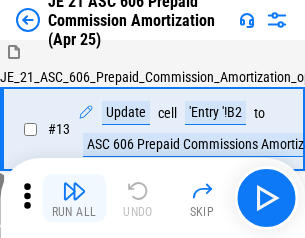 click at bounding box center (74, 191) 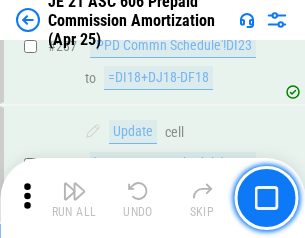 scroll, scrollTop: 3680, scrollLeft: 0, axis: vertical 